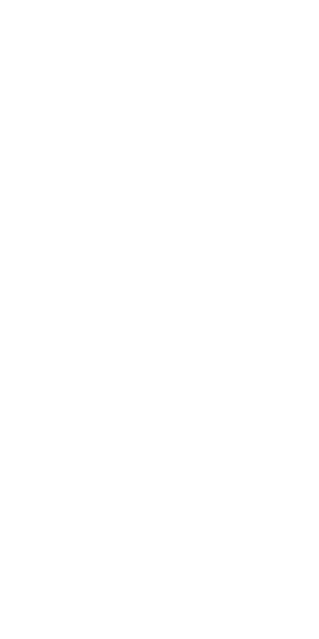 scroll, scrollTop: 0, scrollLeft: 0, axis: both 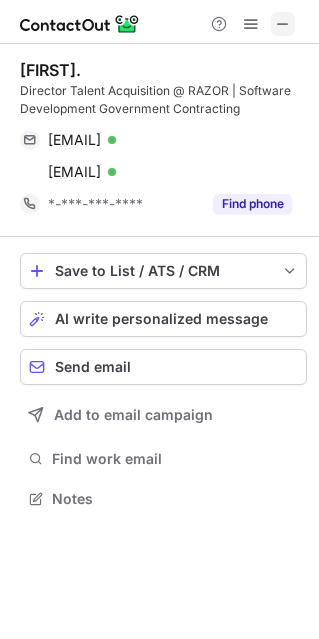 click at bounding box center [283, 24] 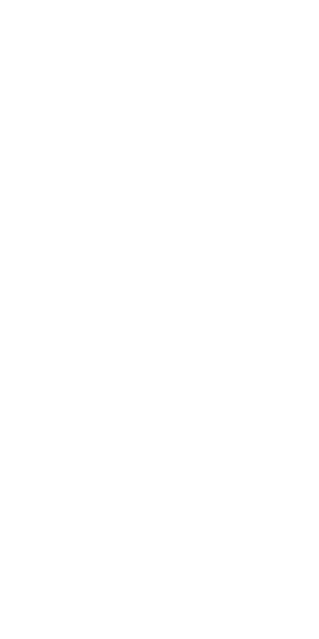 scroll, scrollTop: 0, scrollLeft: 0, axis: both 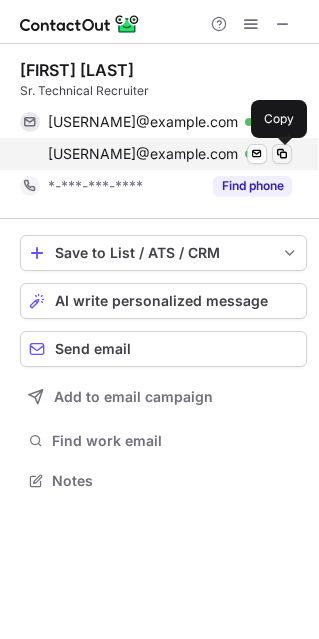 click at bounding box center [282, 154] 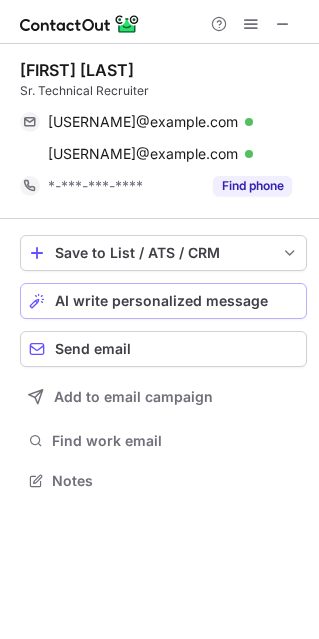 type 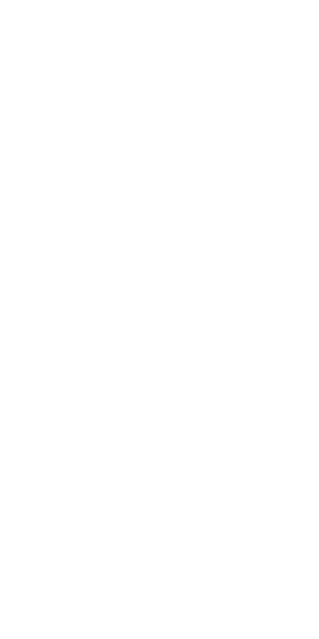 scroll, scrollTop: 0, scrollLeft: 0, axis: both 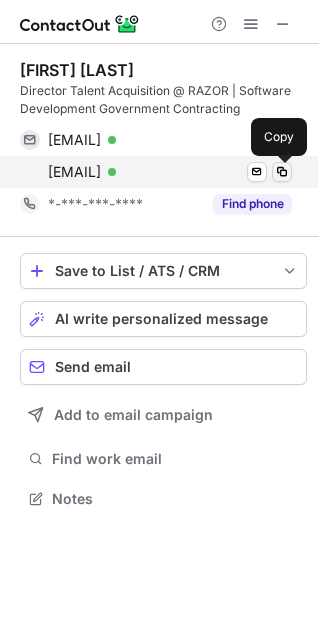click at bounding box center (282, 172) 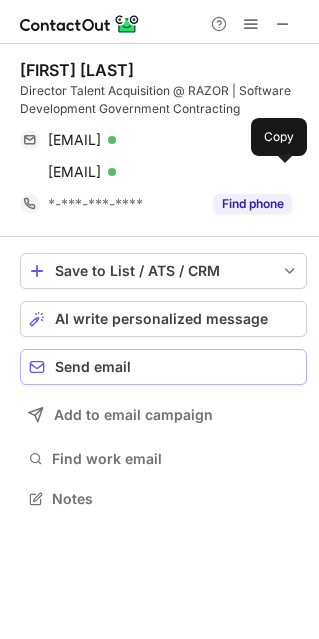 type 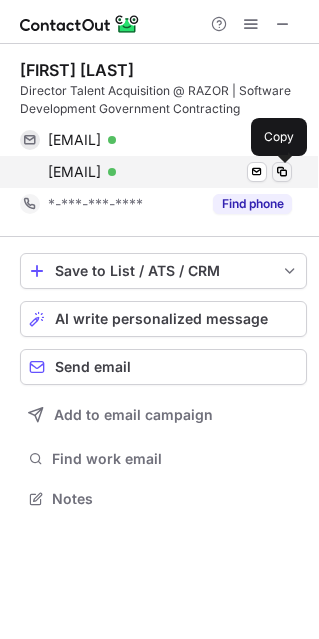 click at bounding box center [282, 172] 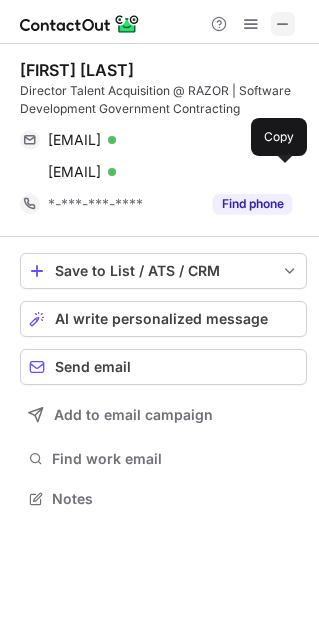 click at bounding box center (283, 24) 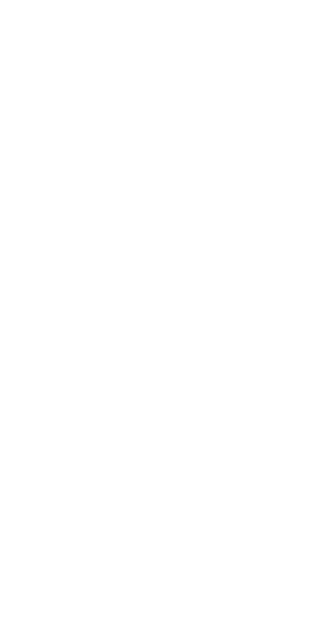 scroll, scrollTop: 0, scrollLeft: 0, axis: both 